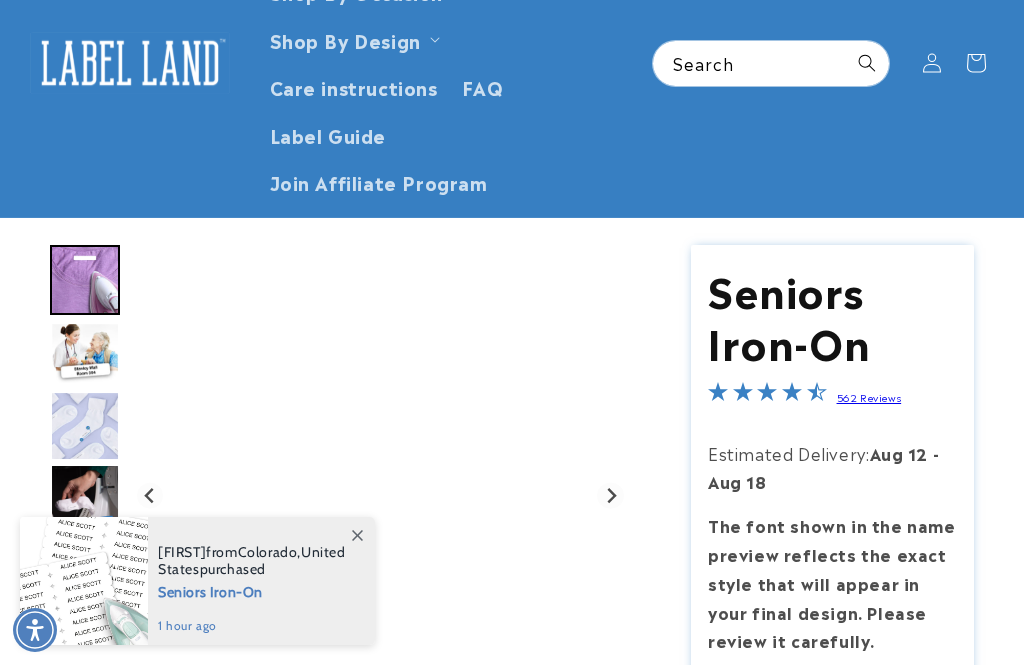 scroll, scrollTop: 194, scrollLeft: 0, axis: vertical 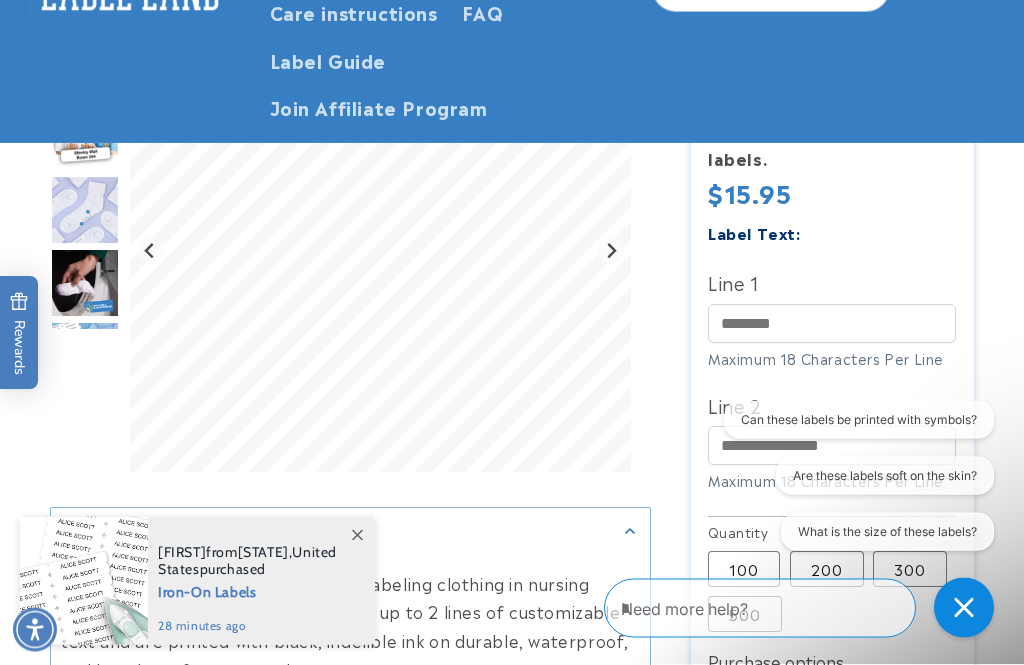 click at bounding box center (357, 535) 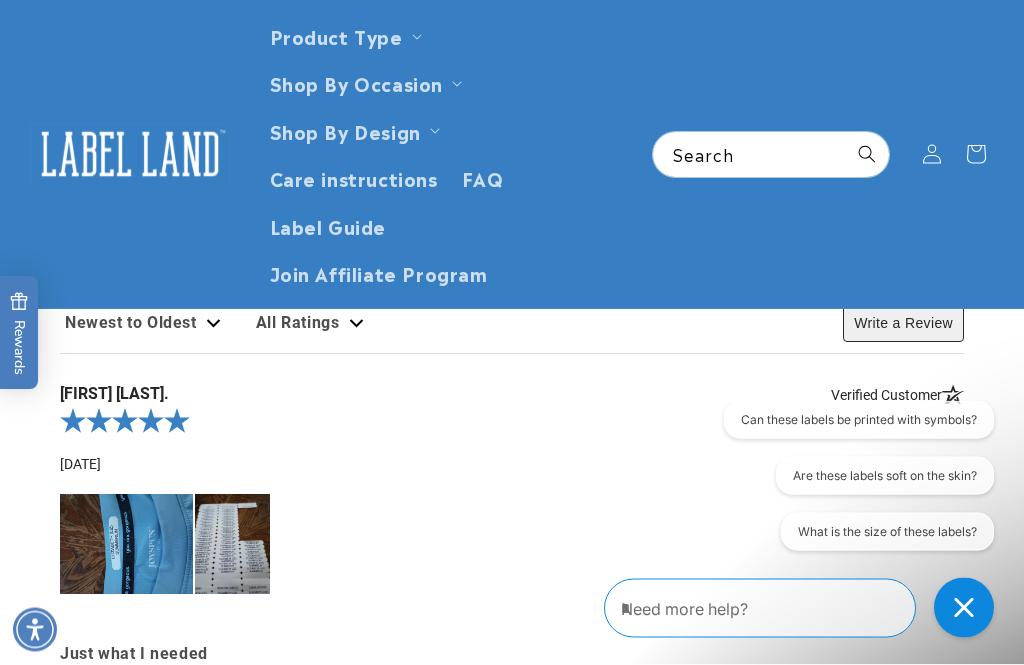 scroll, scrollTop: 2316, scrollLeft: 0, axis: vertical 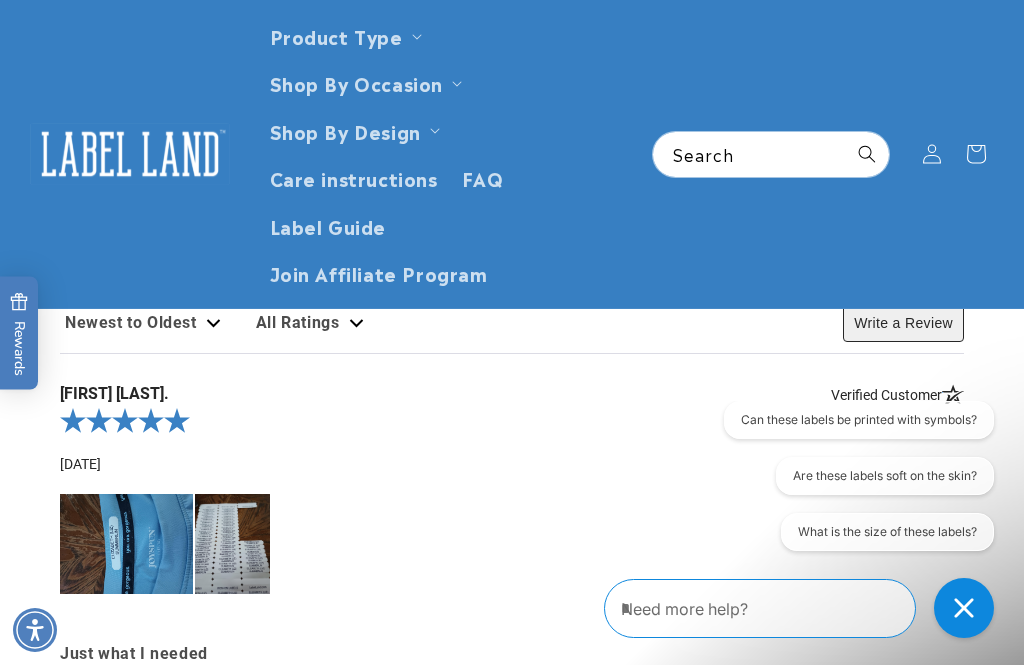 click on "Care instructions" at bounding box center (354, 177) 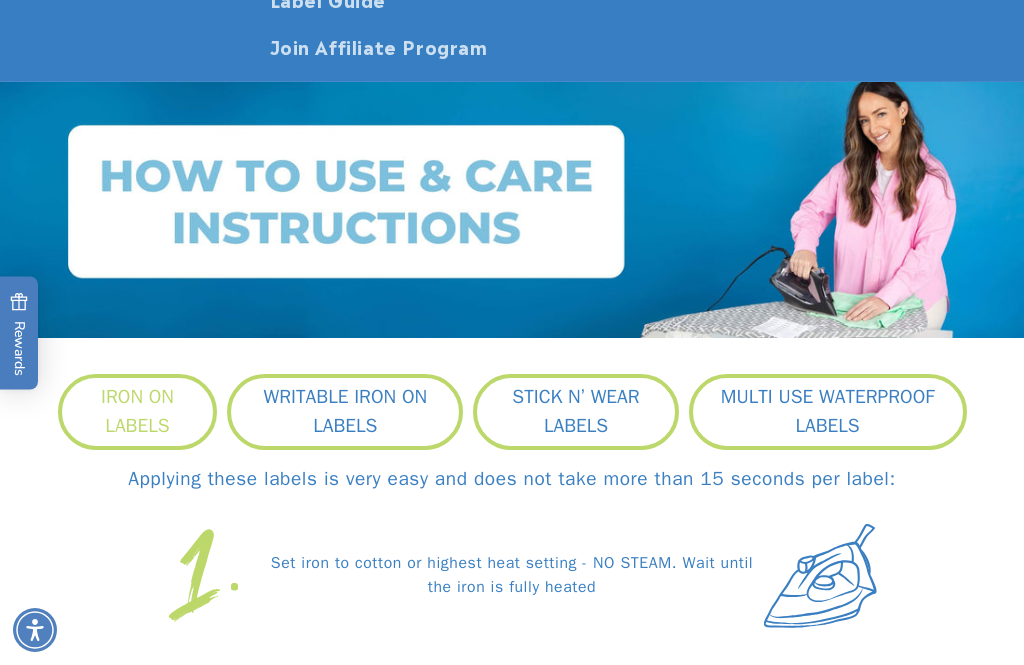 scroll, scrollTop: 316, scrollLeft: 0, axis: vertical 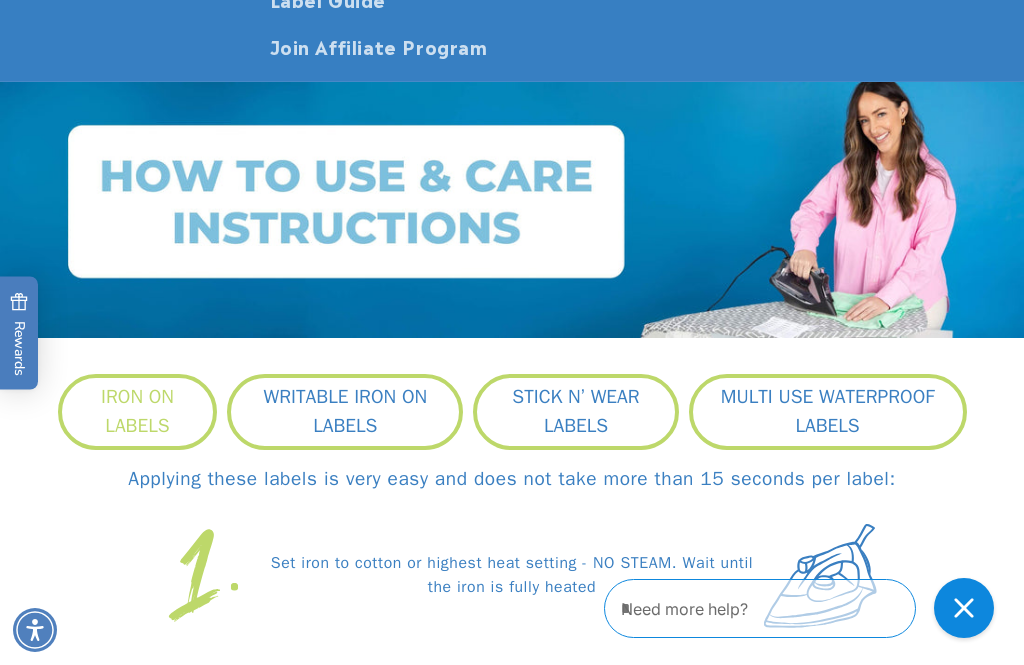 click on "WRITABLE IRON ON LABELS" at bounding box center (345, 411) 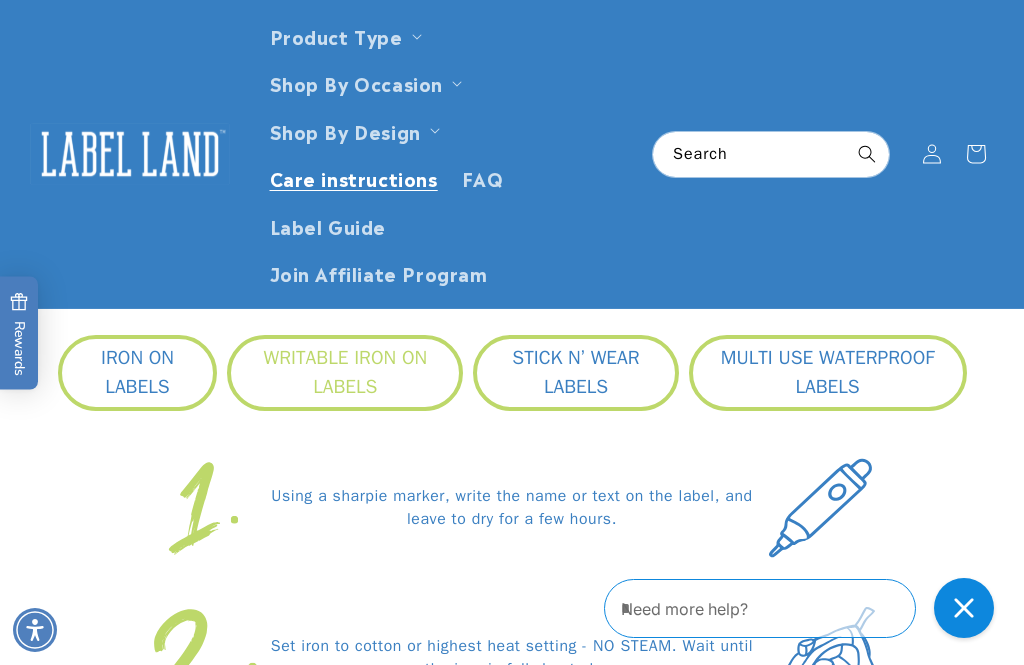 scroll, scrollTop: 354, scrollLeft: 0, axis: vertical 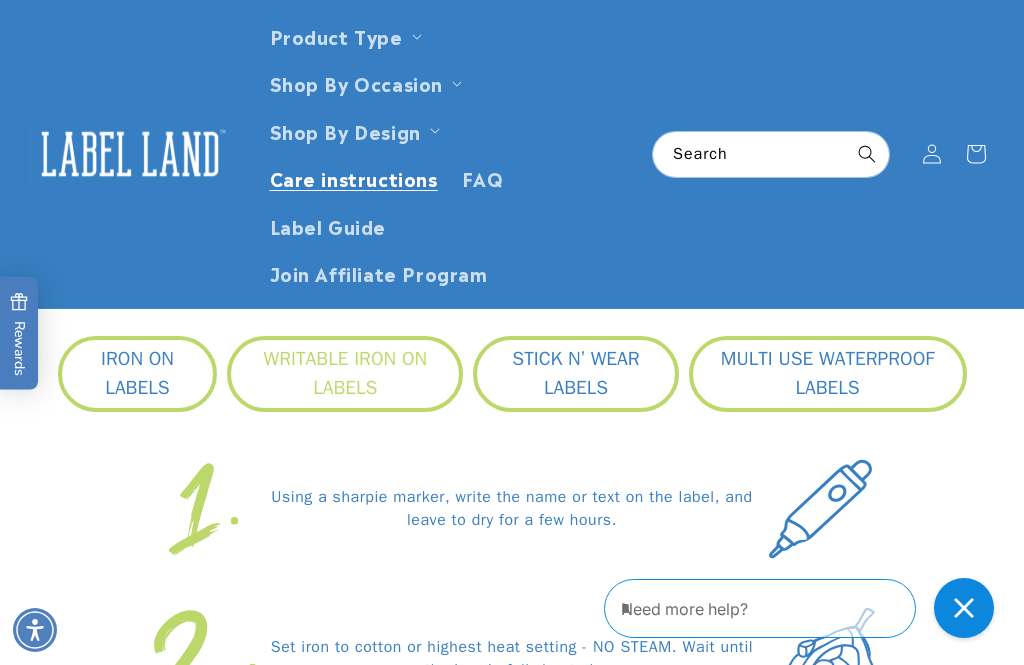 click on "Product Type" at bounding box center (336, 35) 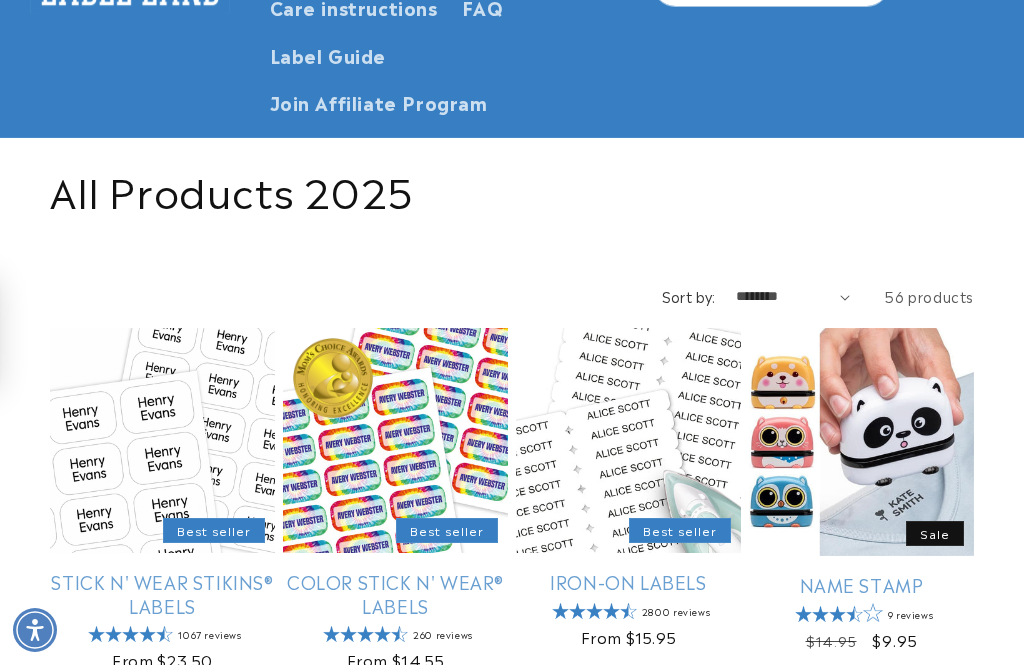 scroll, scrollTop: 260, scrollLeft: 0, axis: vertical 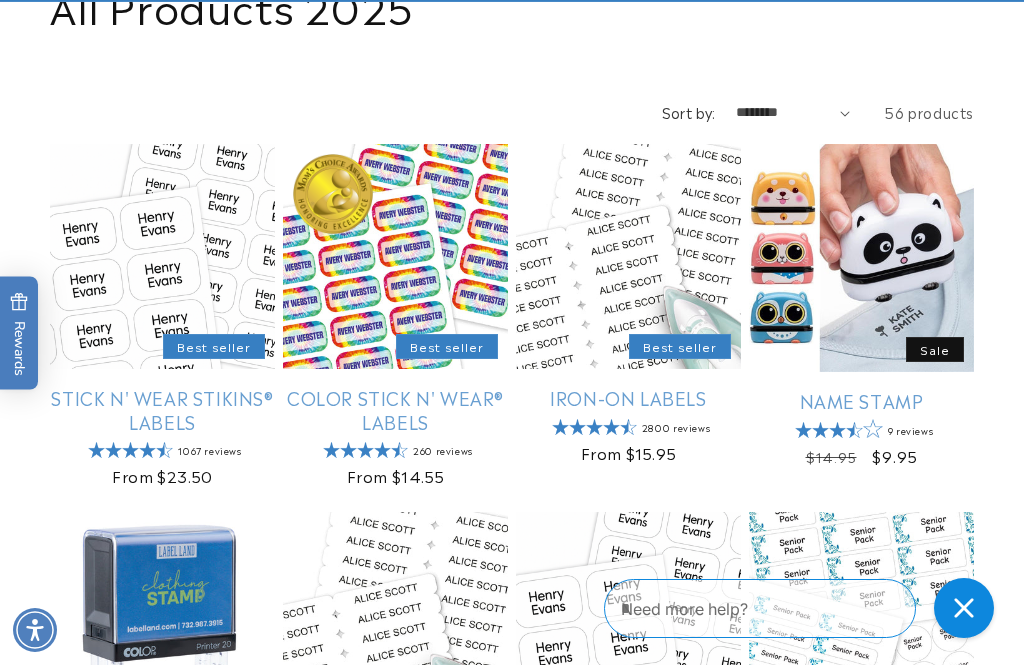click on "Iron-On Labels" at bounding box center (628, 397) 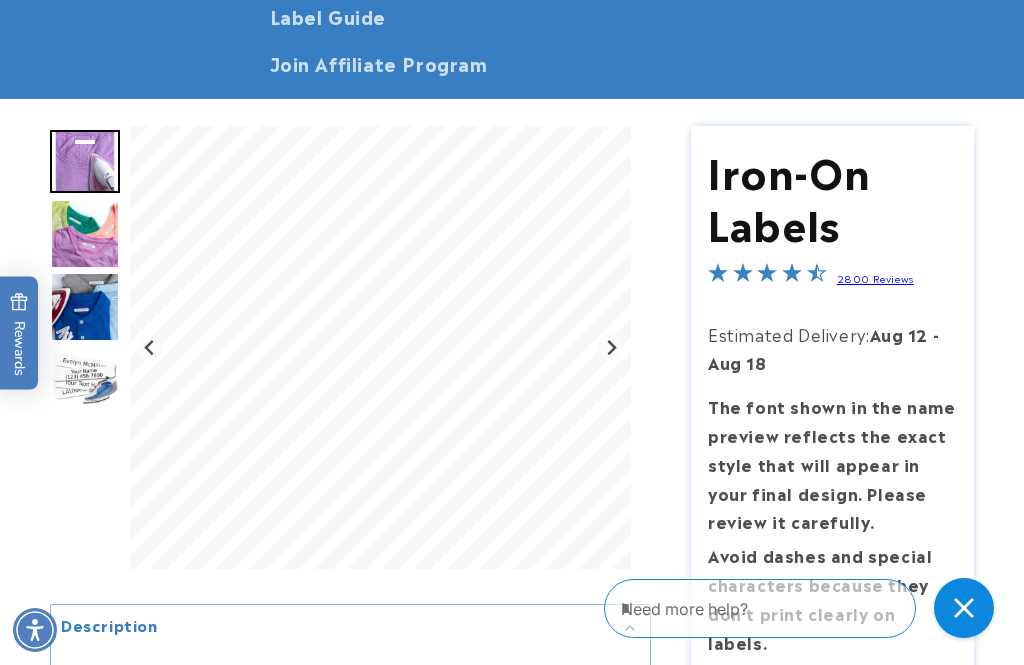 scroll, scrollTop: 441, scrollLeft: 0, axis: vertical 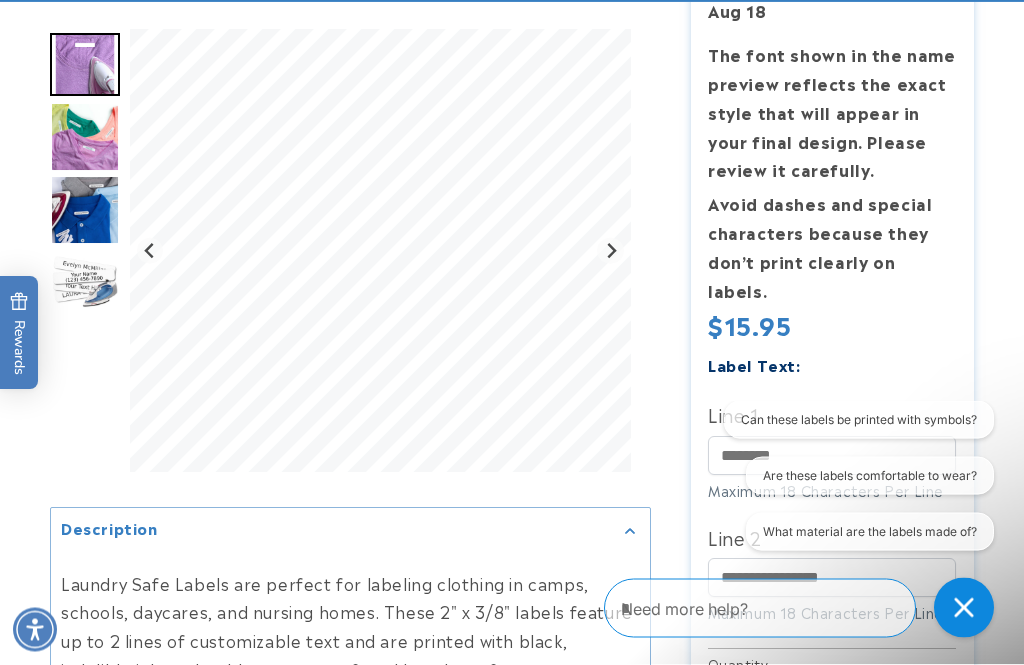 click on "What material are the labels made of?" at bounding box center (869, 531) 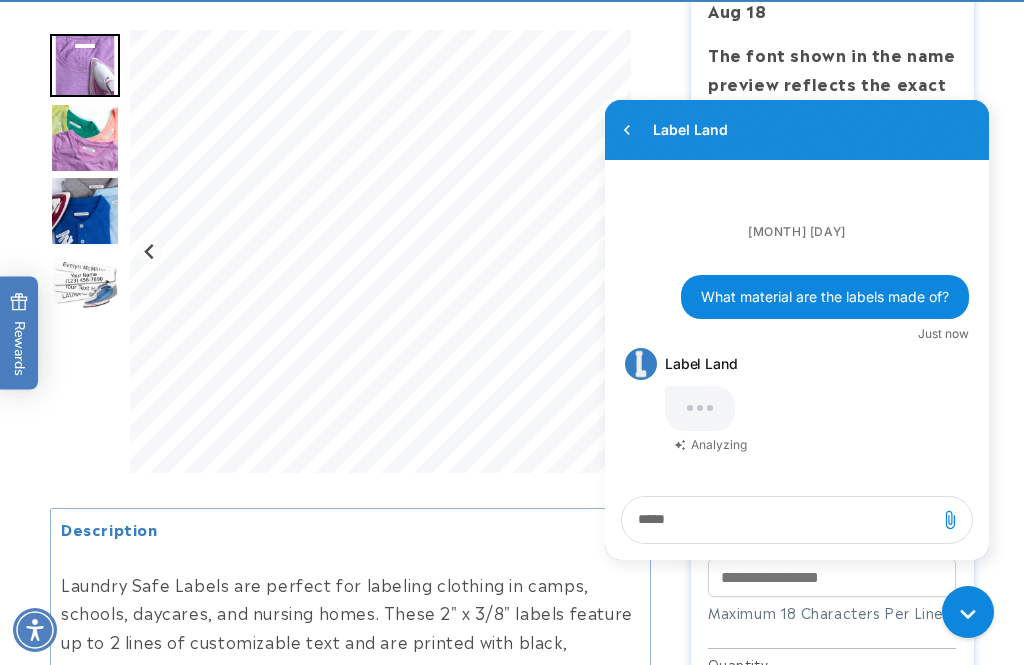 scroll, scrollTop: 0, scrollLeft: 0, axis: both 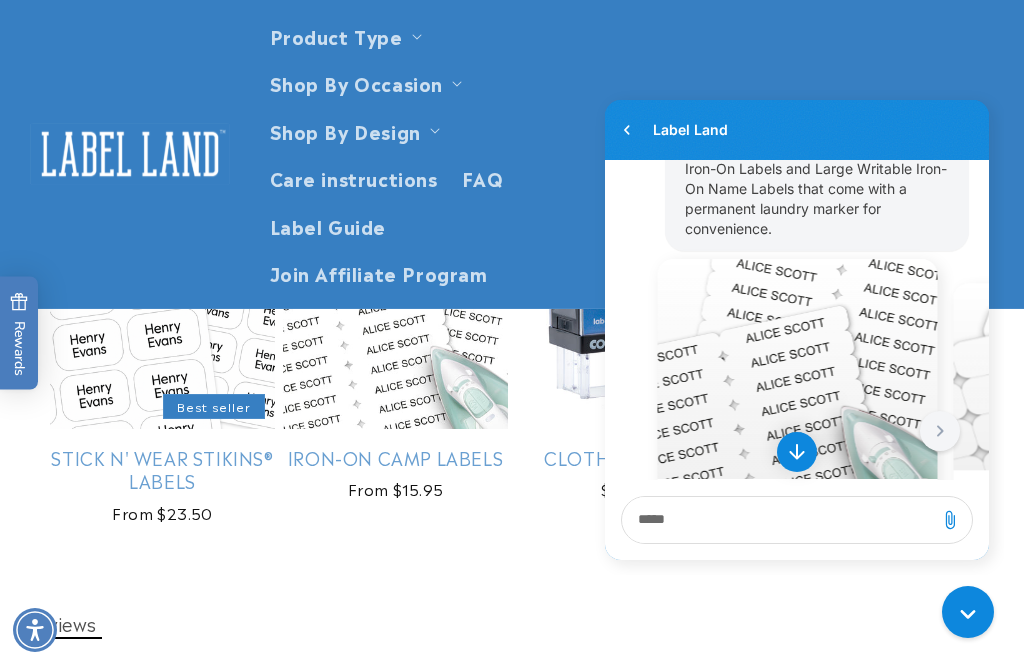 click on "Shop By Occasion" at bounding box center [357, 82] 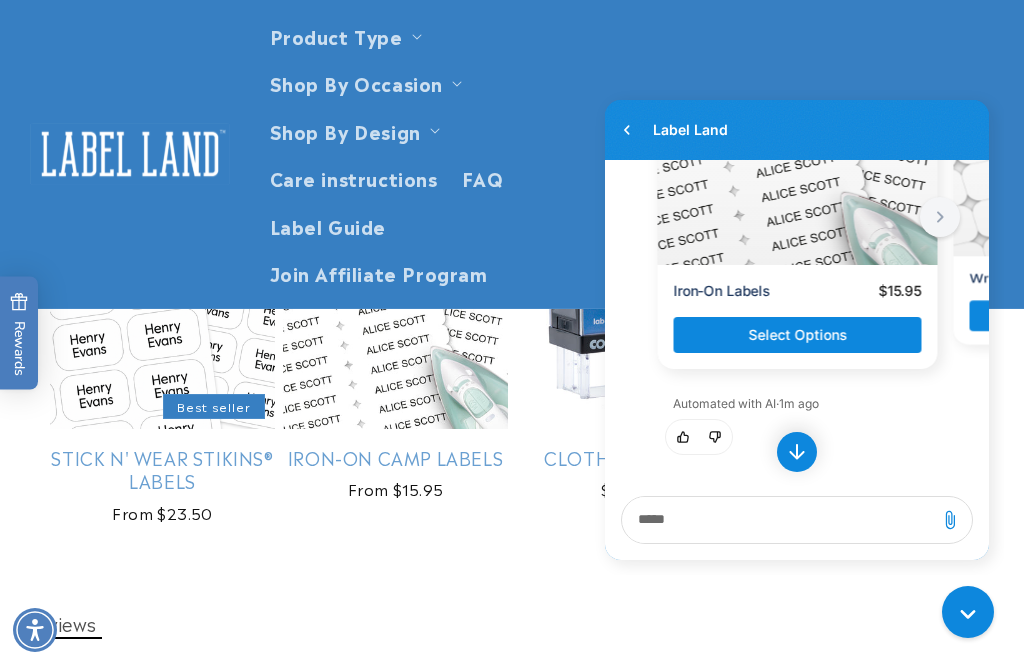 scroll, scrollTop: 528, scrollLeft: 0, axis: vertical 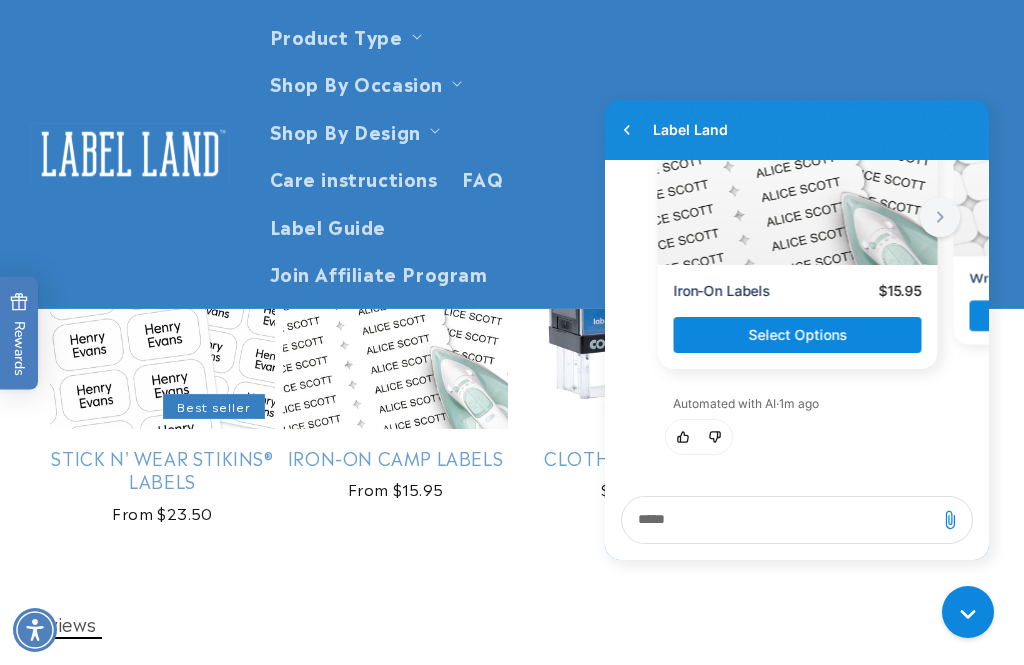 click on "Select Options" at bounding box center [797, 335] 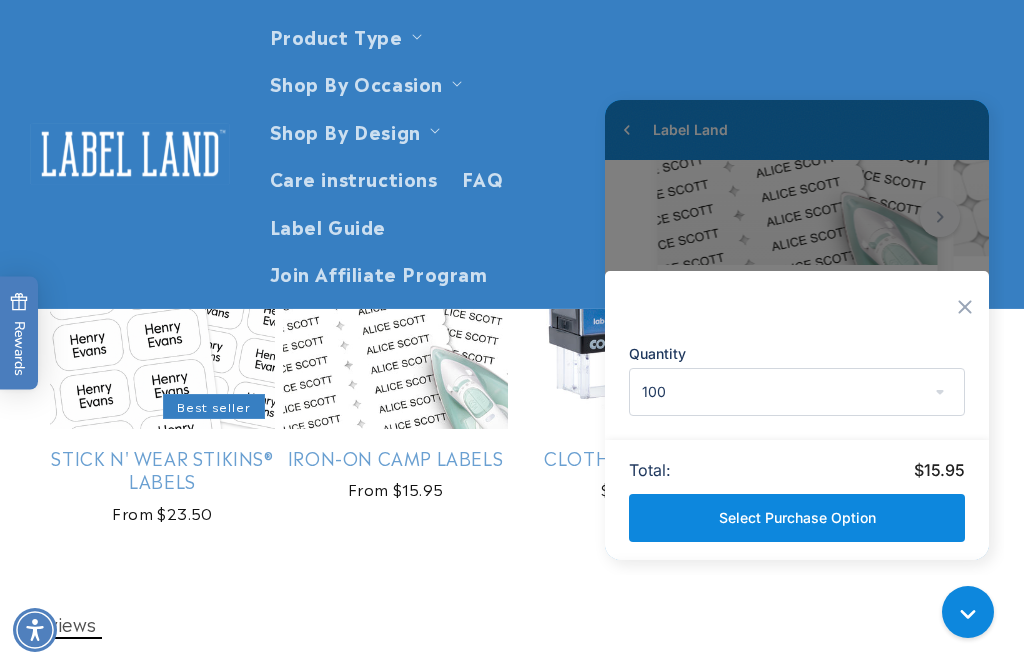 click on "Care instructions" at bounding box center (354, 177) 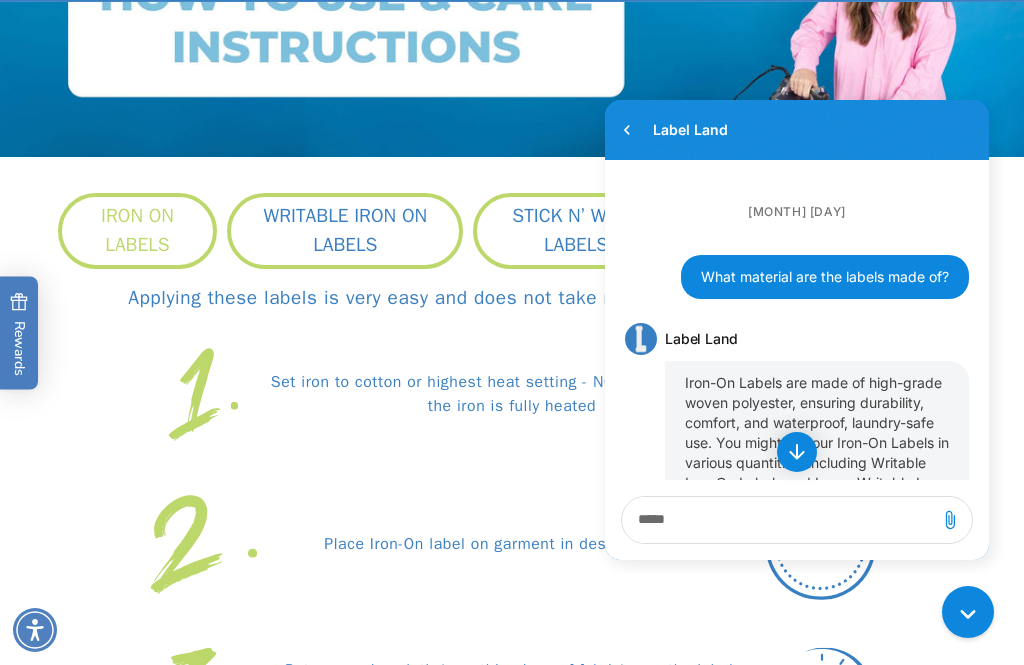 scroll, scrollTop: 564, scrollLeft: 0, axis: vertical 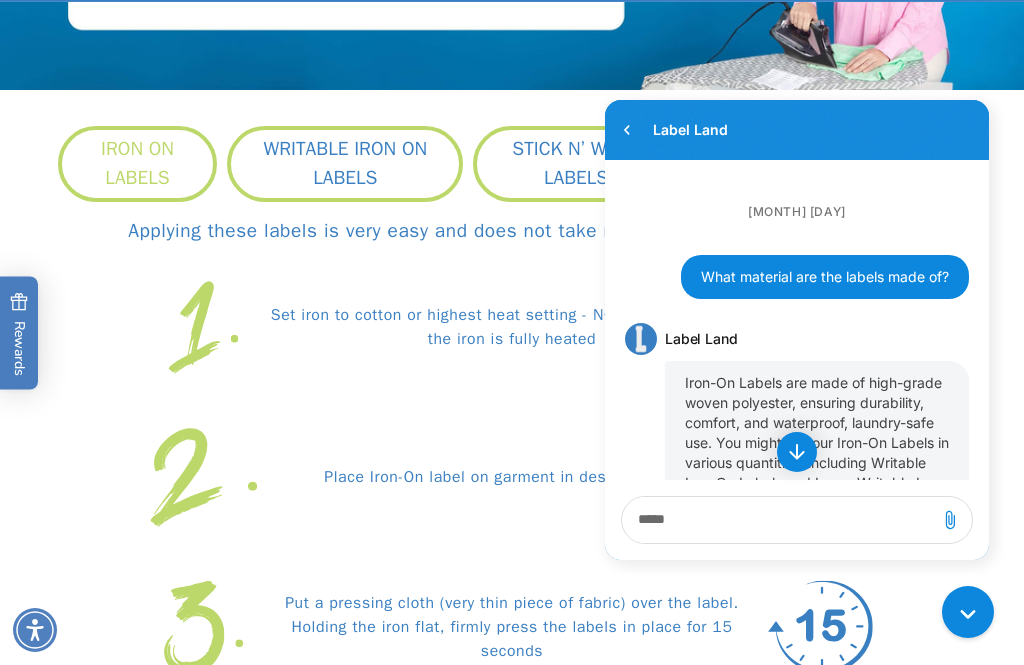 click at bounding box center (627, 130) 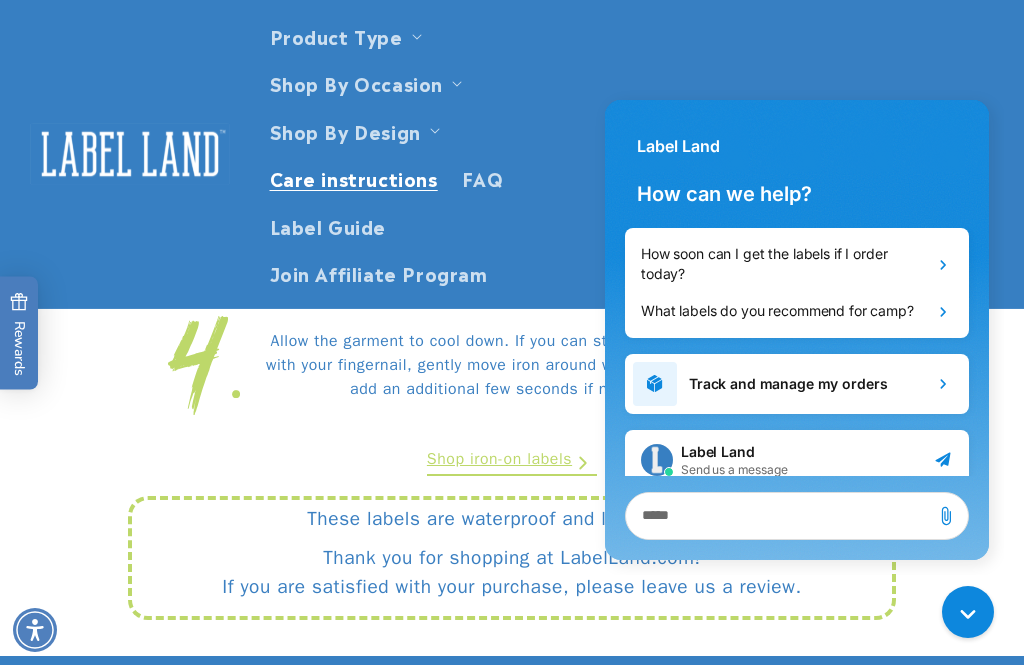 scroll, scrollTop: 954, scrollLeft: 0, axis: vertical 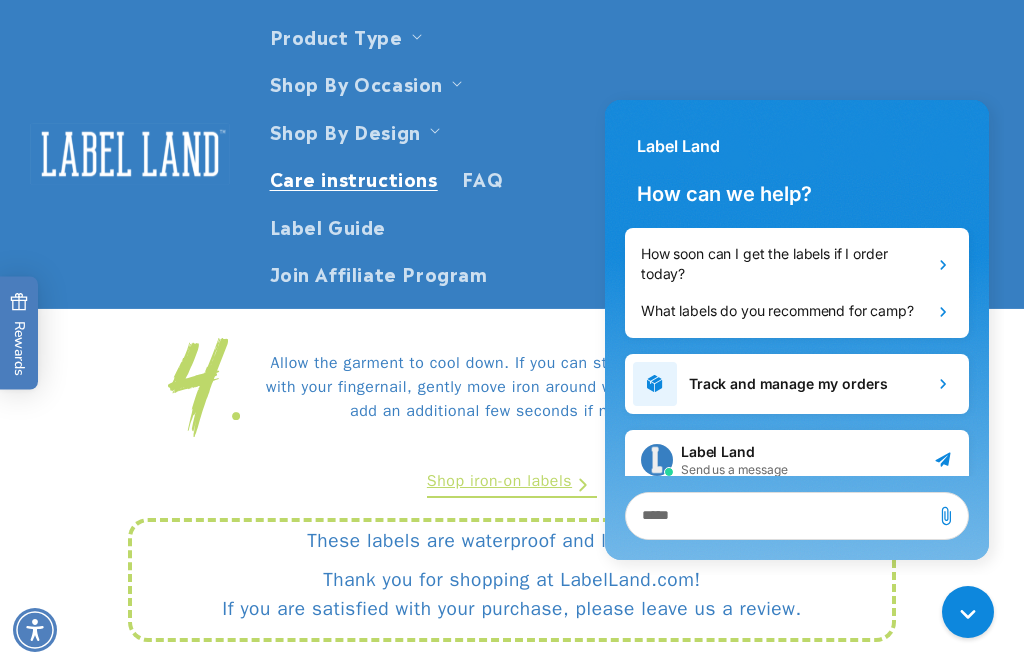 click on "Product Type" at bounding box center [336, 35] 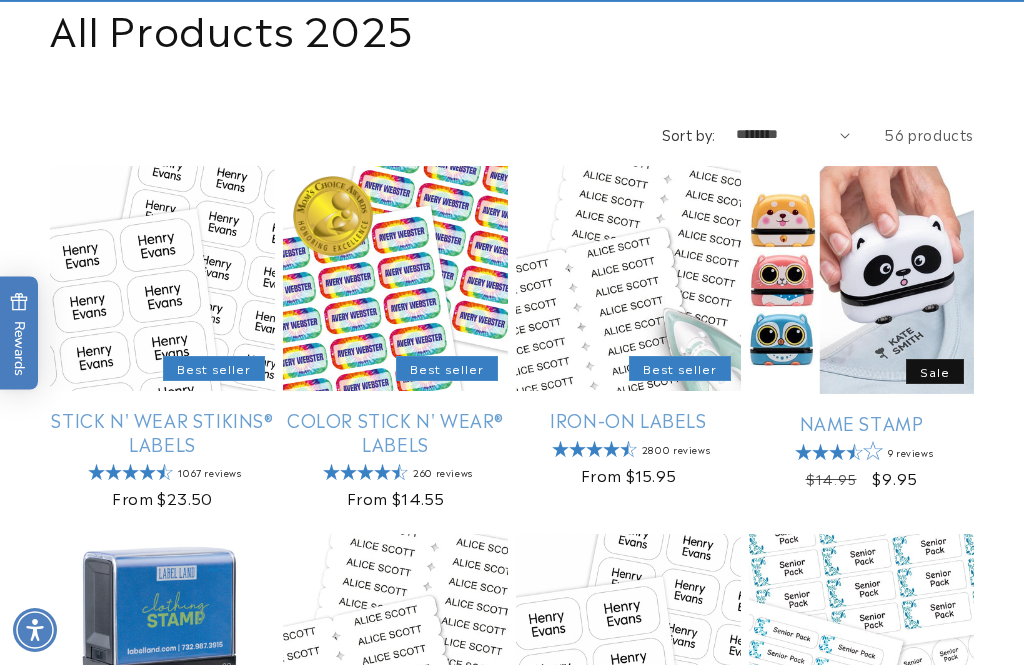 scroll, scrollTop: 422, scrollLeft: 0, axis: vertical 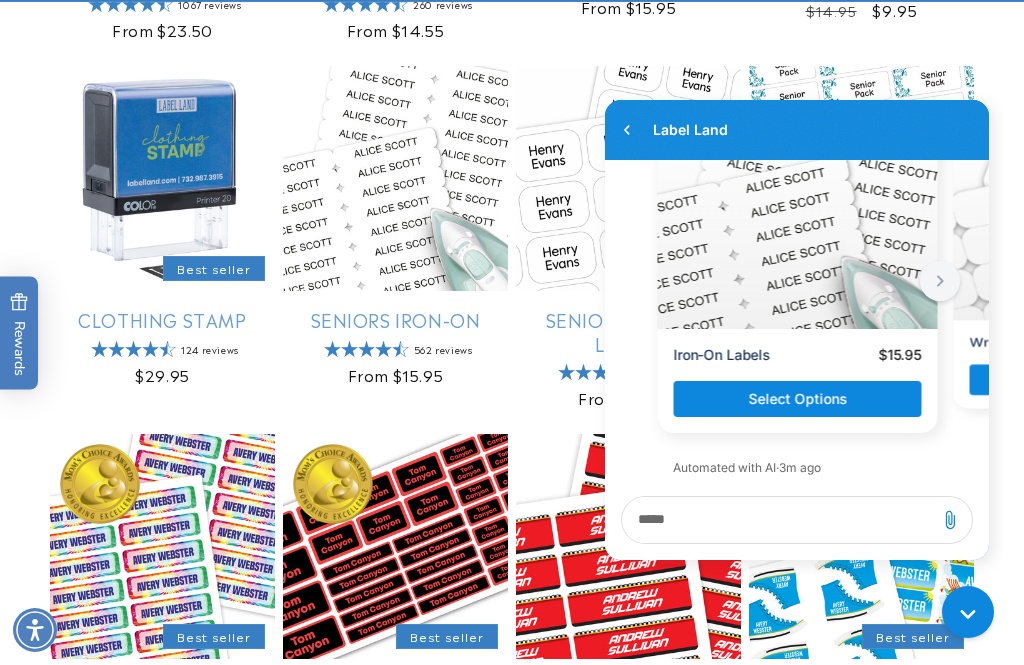 click on "Seniors Iron-On" at bounding box center [395, 319] 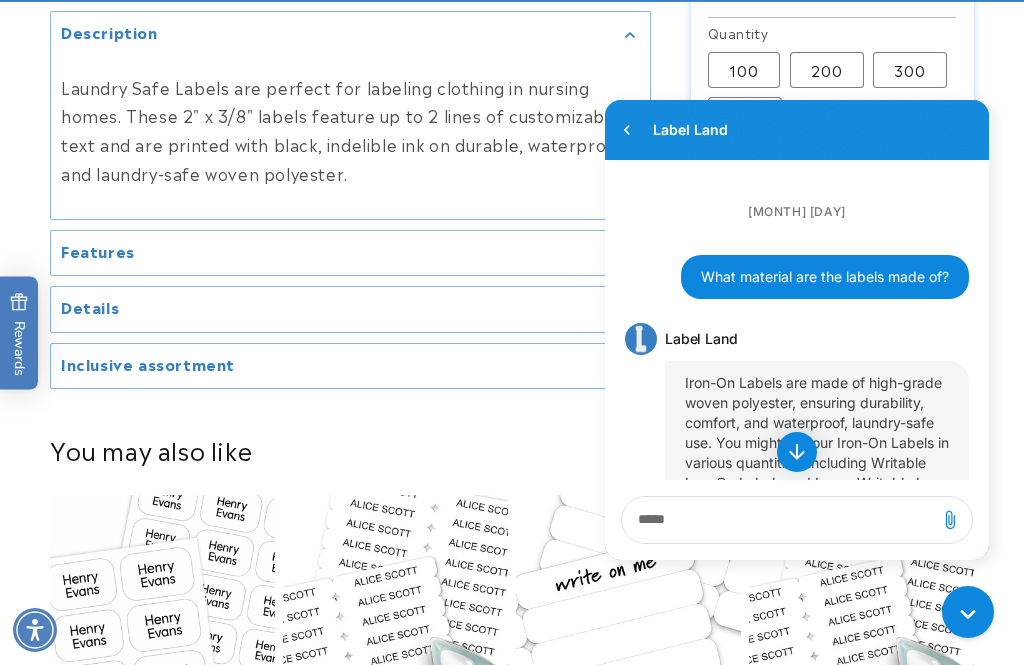 scroll, scrollTop: 1282, scrollLeft: 0, axis: vertical 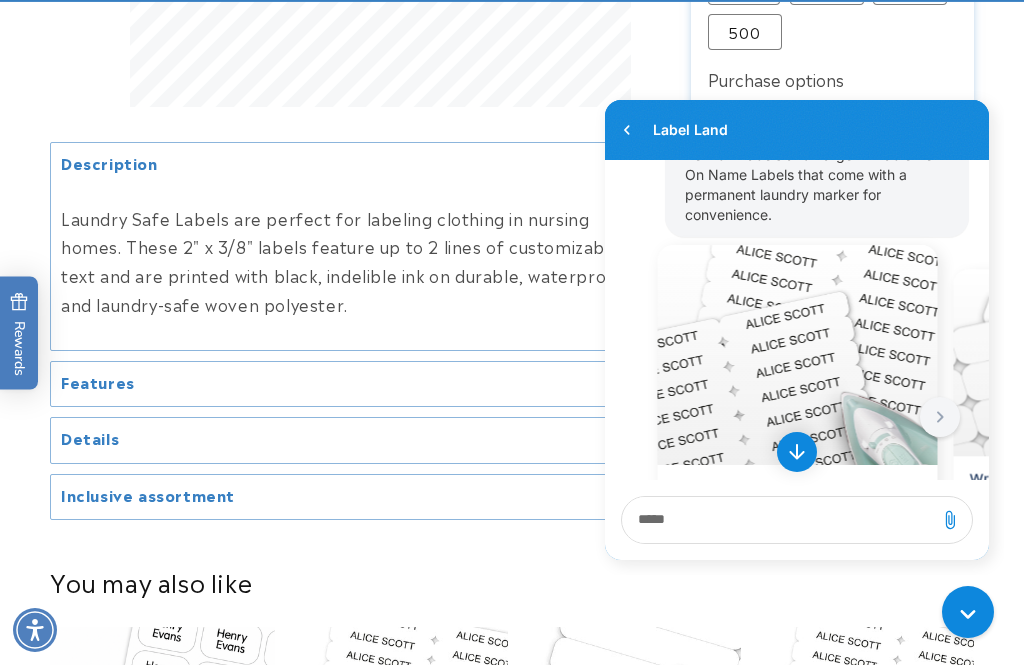 click on "Features" at bounding box center (98, 382) 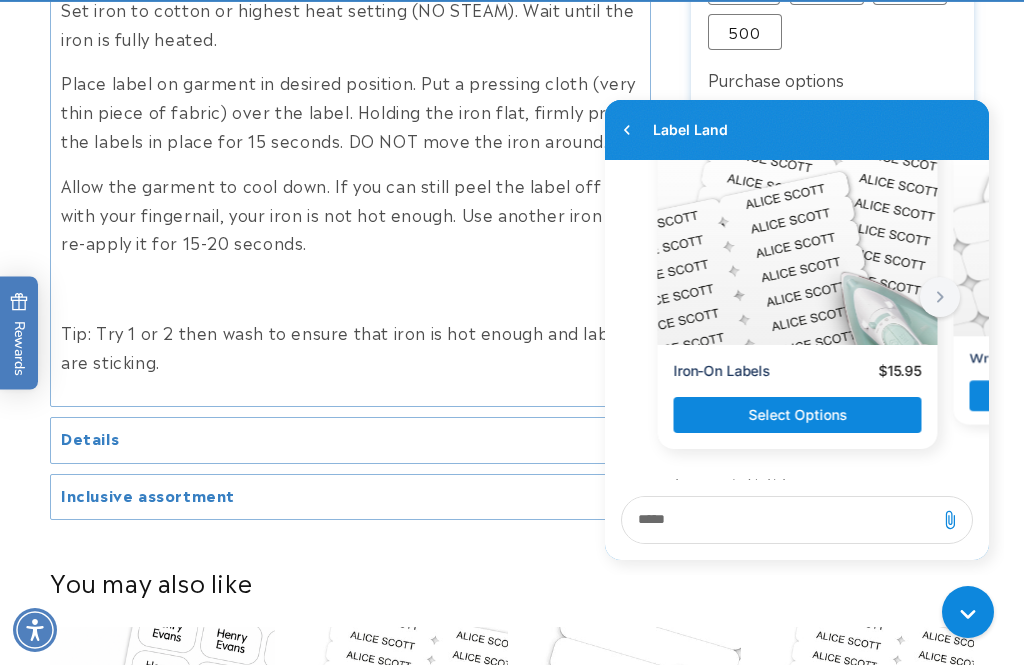 scroll, scrollTop: 464, scrollLeft: 0, axis: vertical 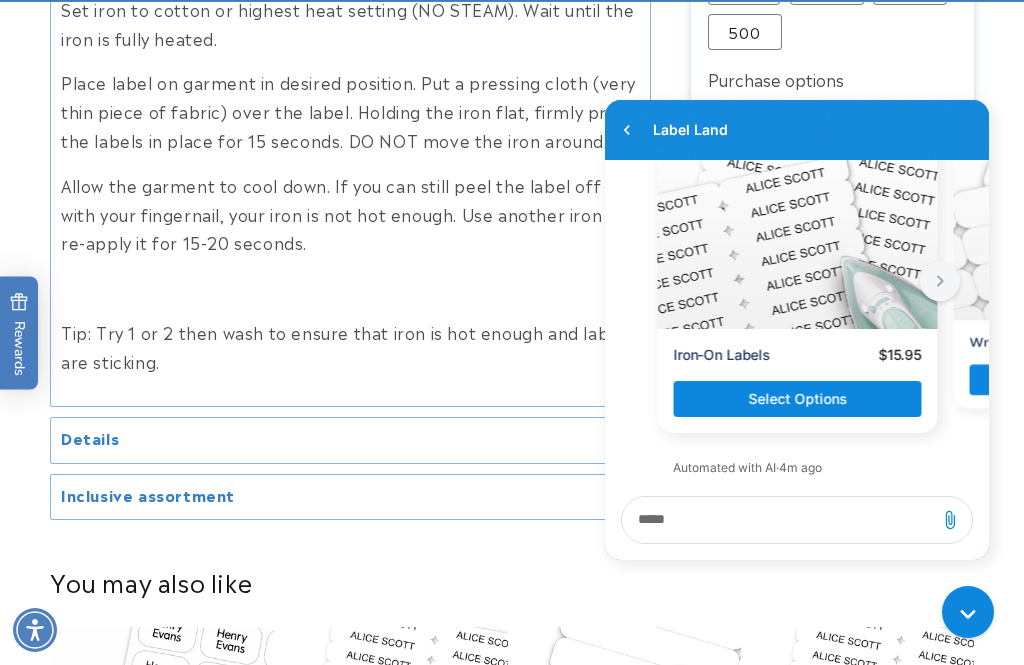 click on "Details" at bounding box center [350, 441] 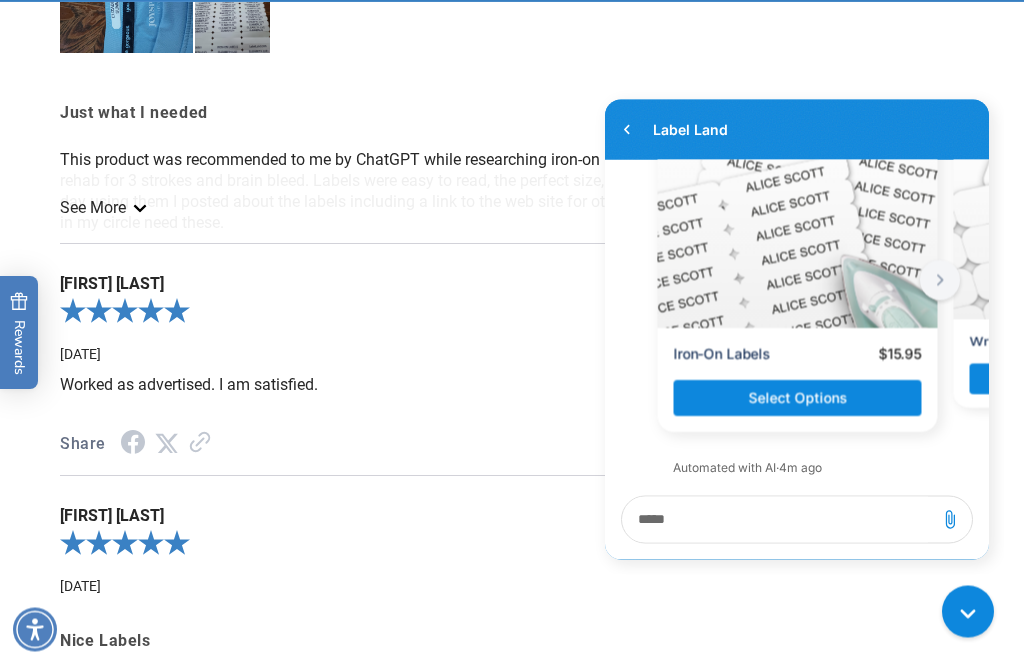 scroll, scrollTop: 3278, scrollLeft: 0, axis: vertical 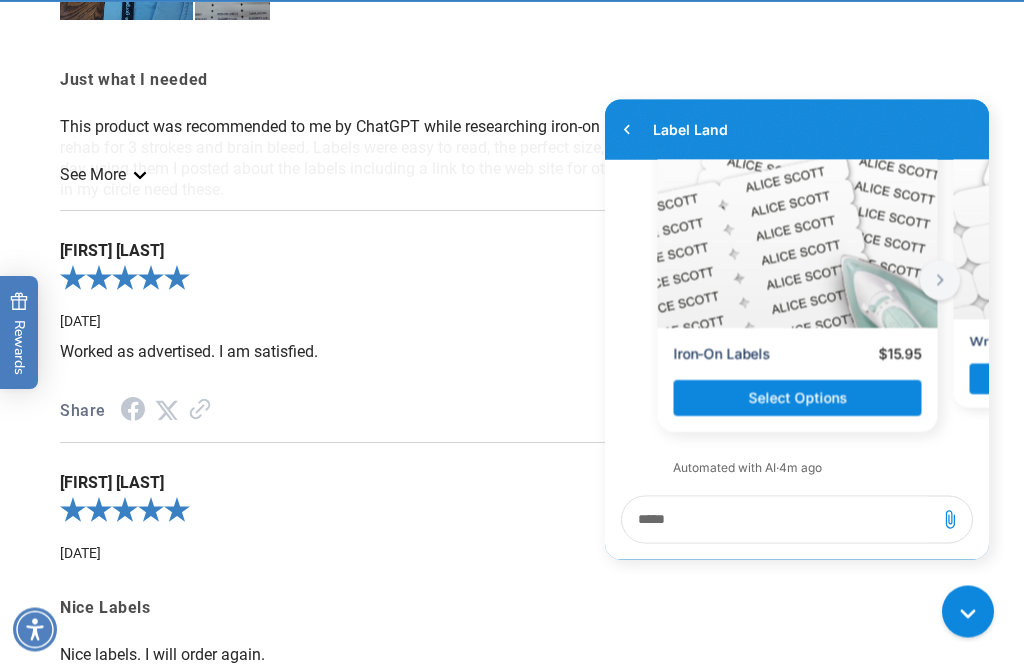 click at bounding box center (972, 615) 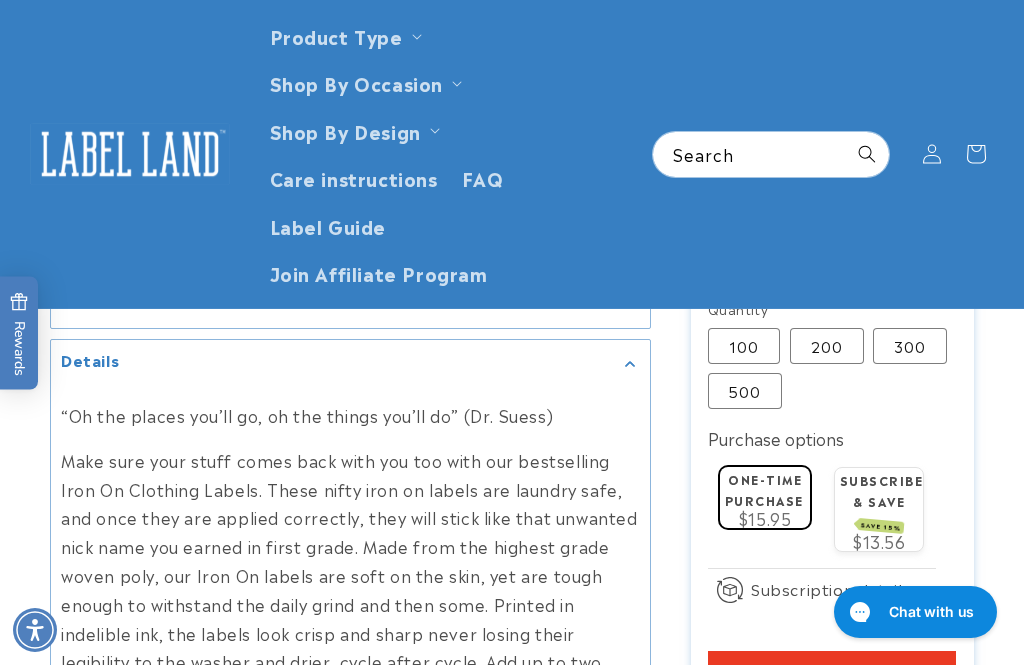 scroll, scrollTop: 1394, scrollLeft: 0, axis: vertical 